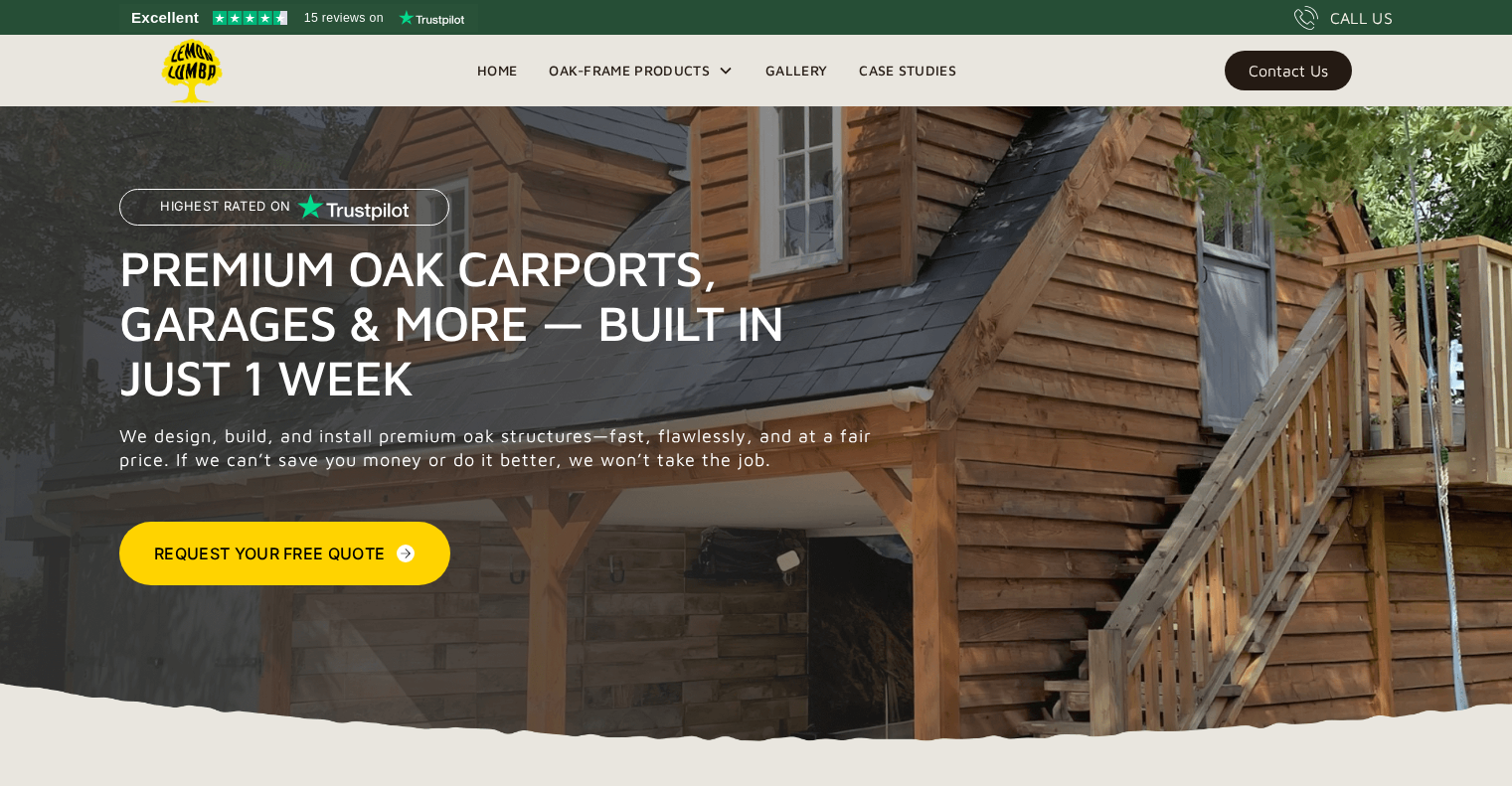 scroll, scrollTop: 0, scrollLeft: 0, axis: both 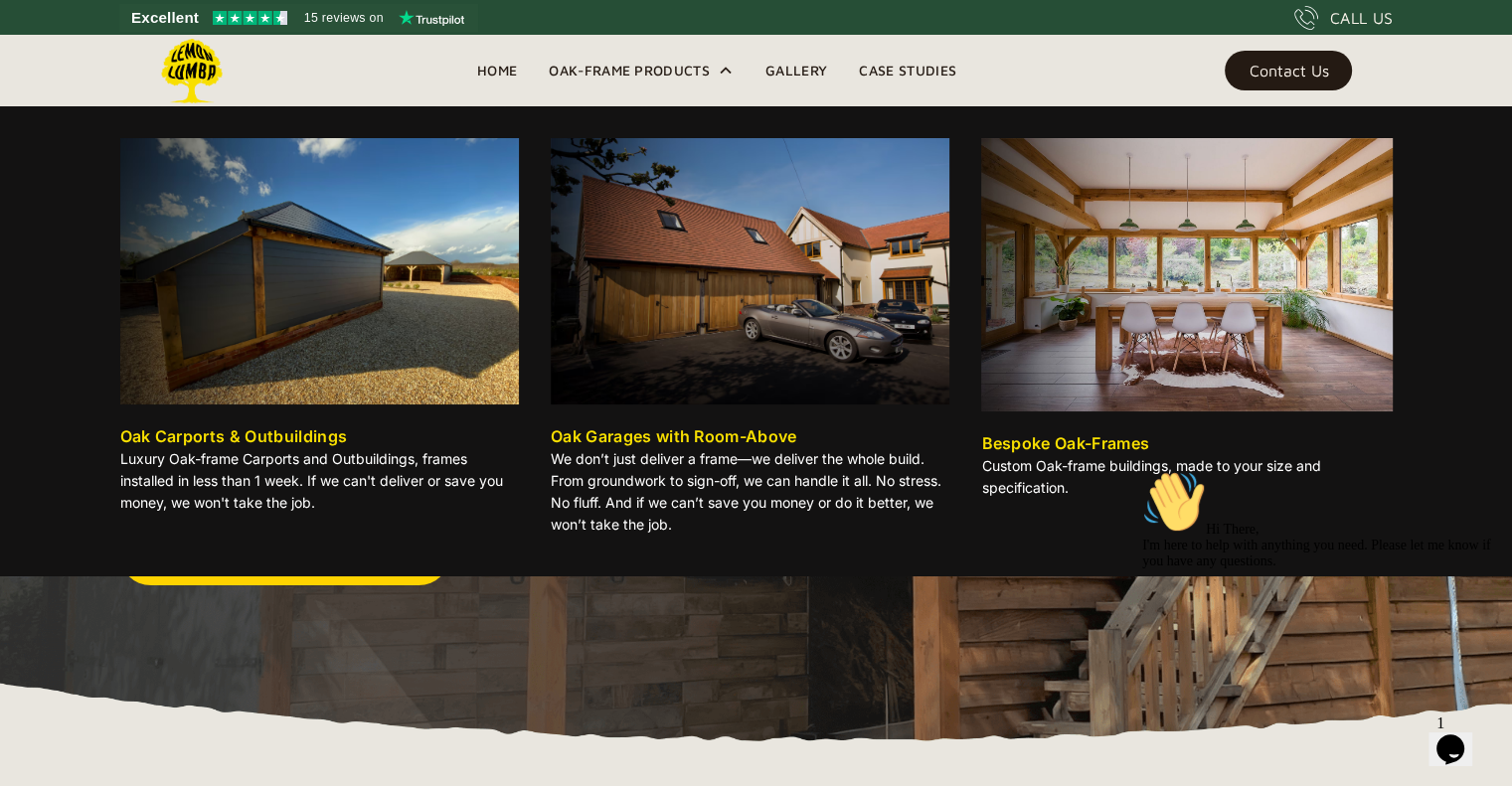 click on "Oak Carports & Outbuildings" at bounding box center [234, 436] 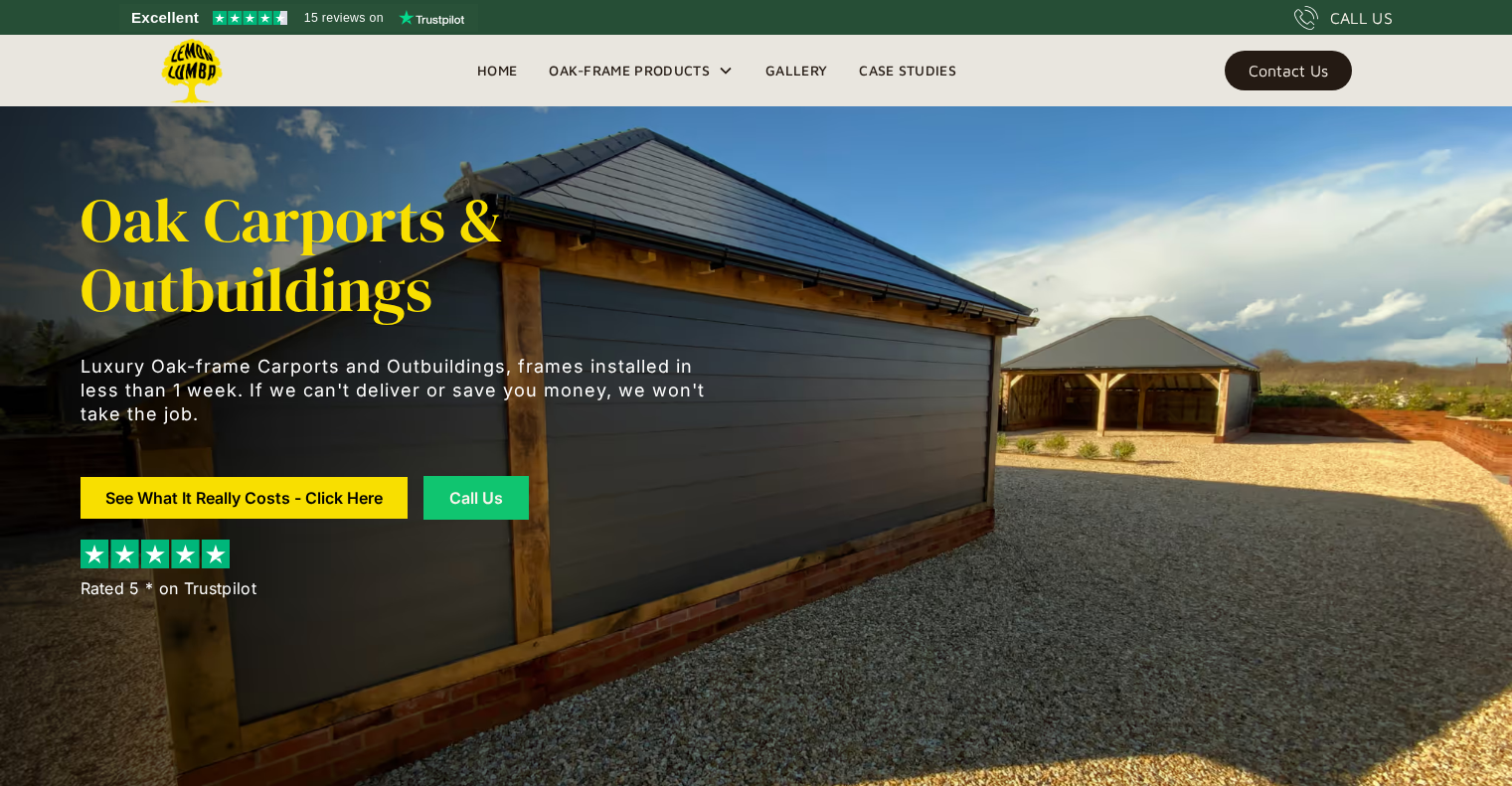 scroll, scrollTop: 0, scrollLeft: 0, axis: both 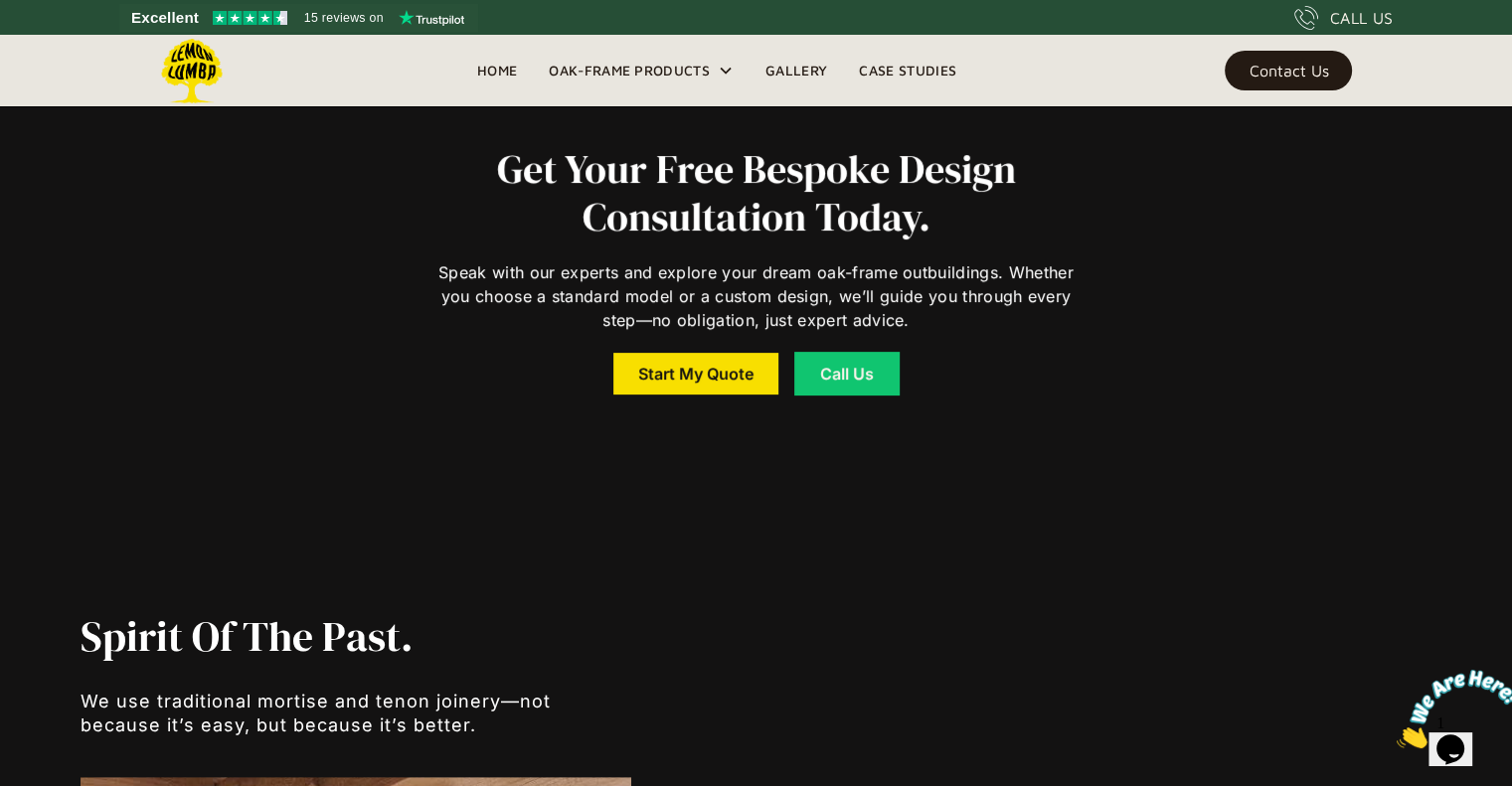 click on "Start My Quote" at bounding box center (696, 374) 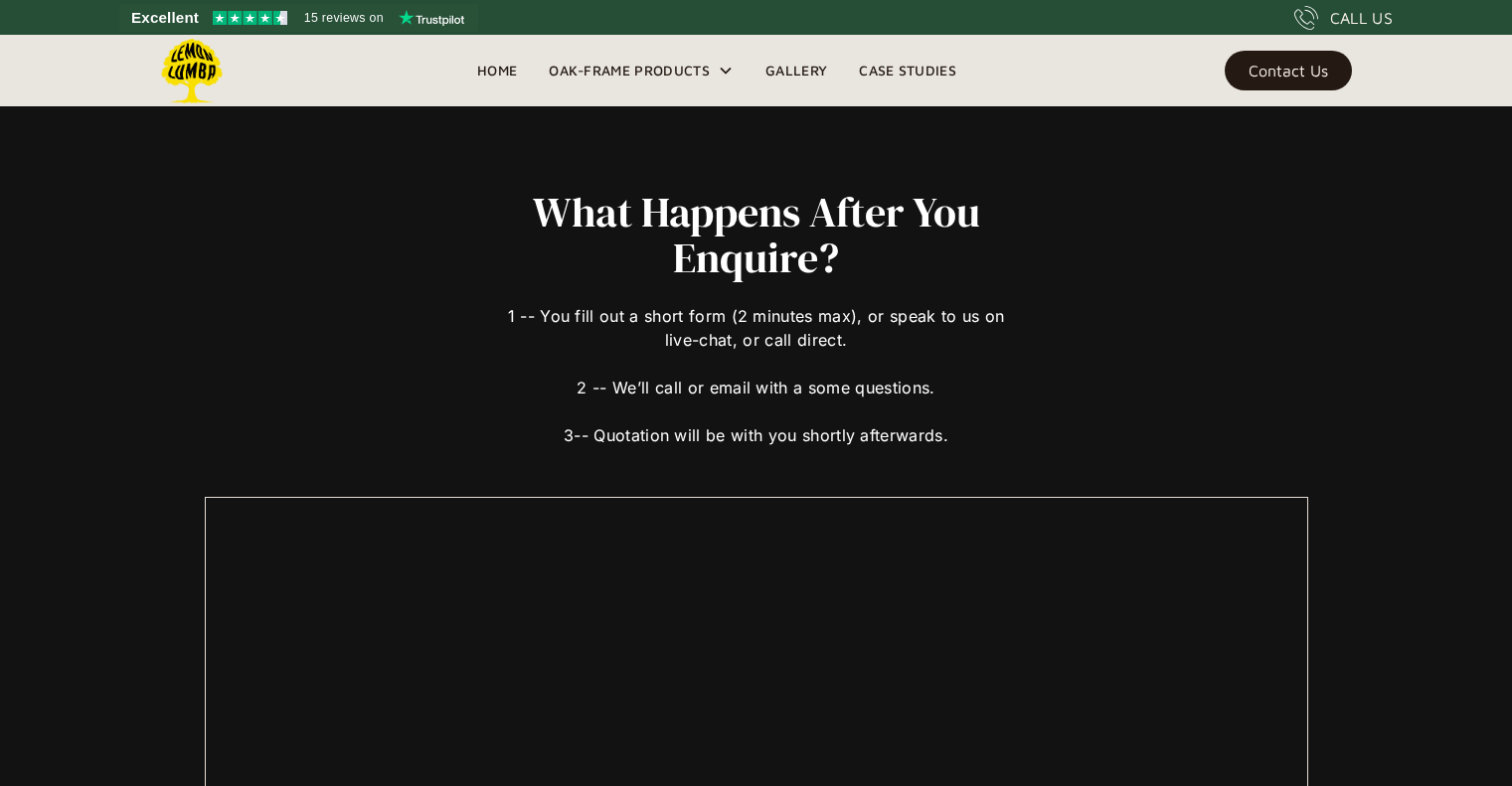 scroll, scrollTop: 0, scrollLeft: 0, axis: both 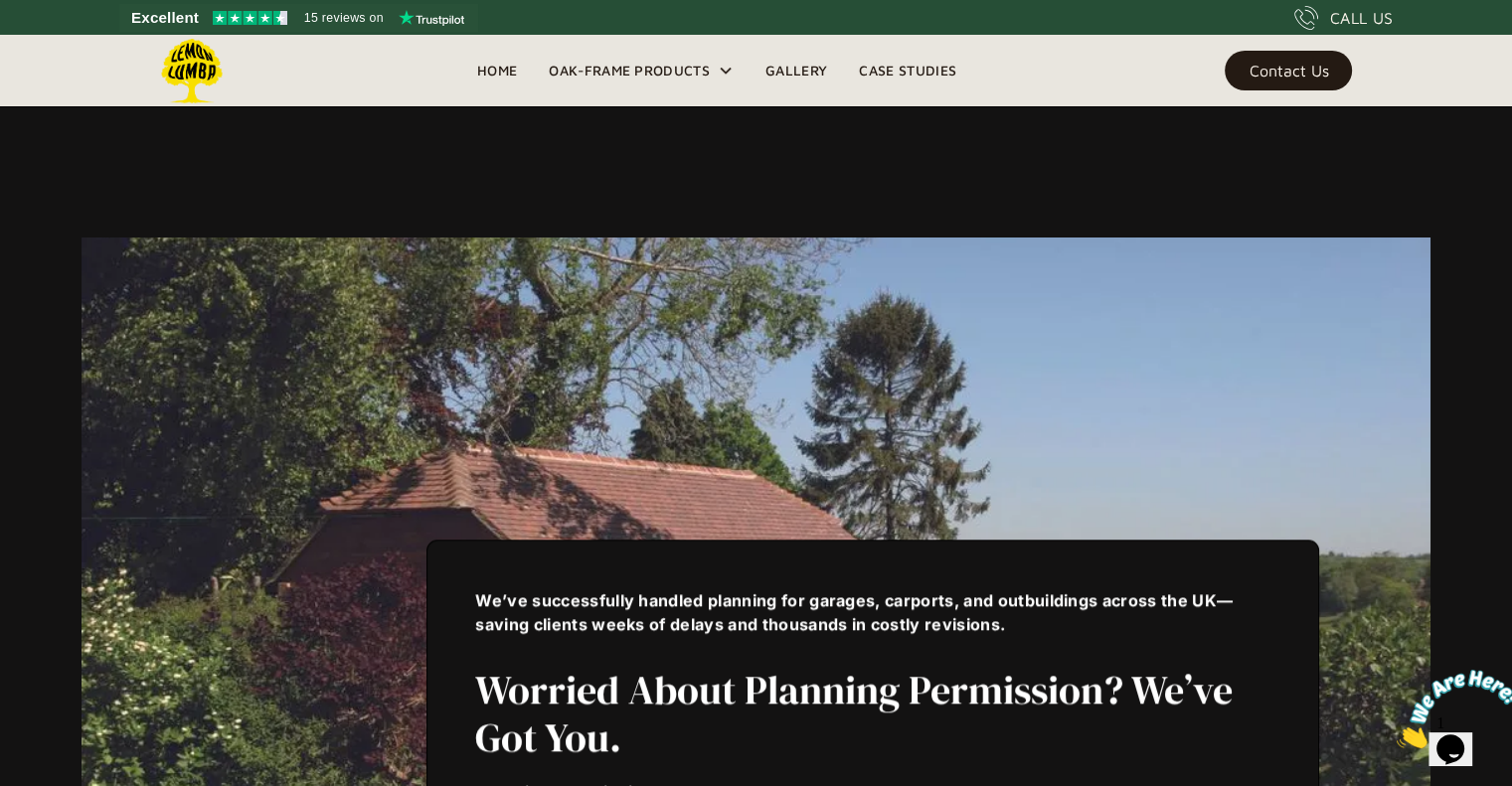 click on "Gallery" at bounding box center (796, 71) 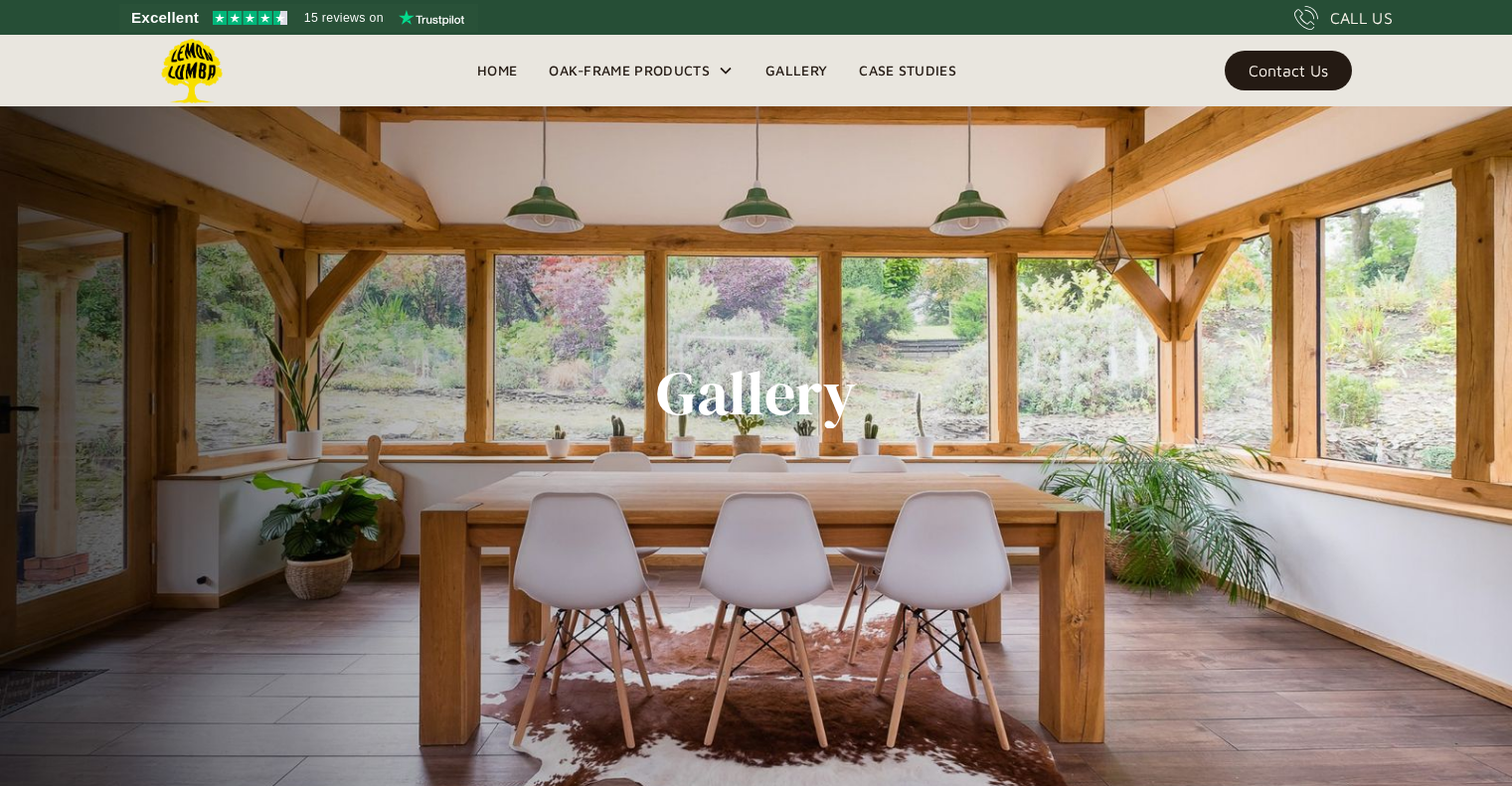 scroll, scrollTop: 0, scrollLeft: 0, axis: both 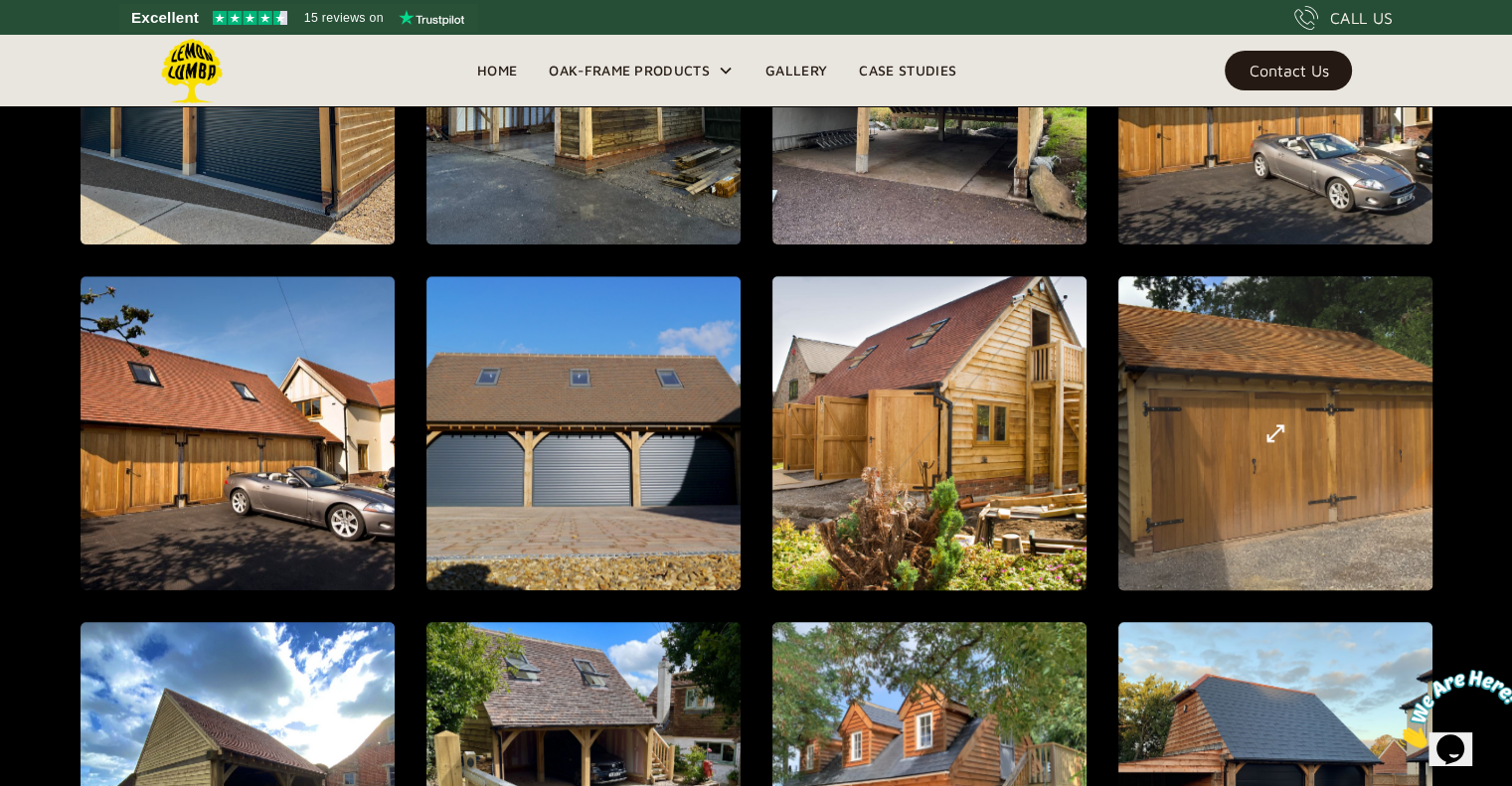 click at bounding box center [238, -258] 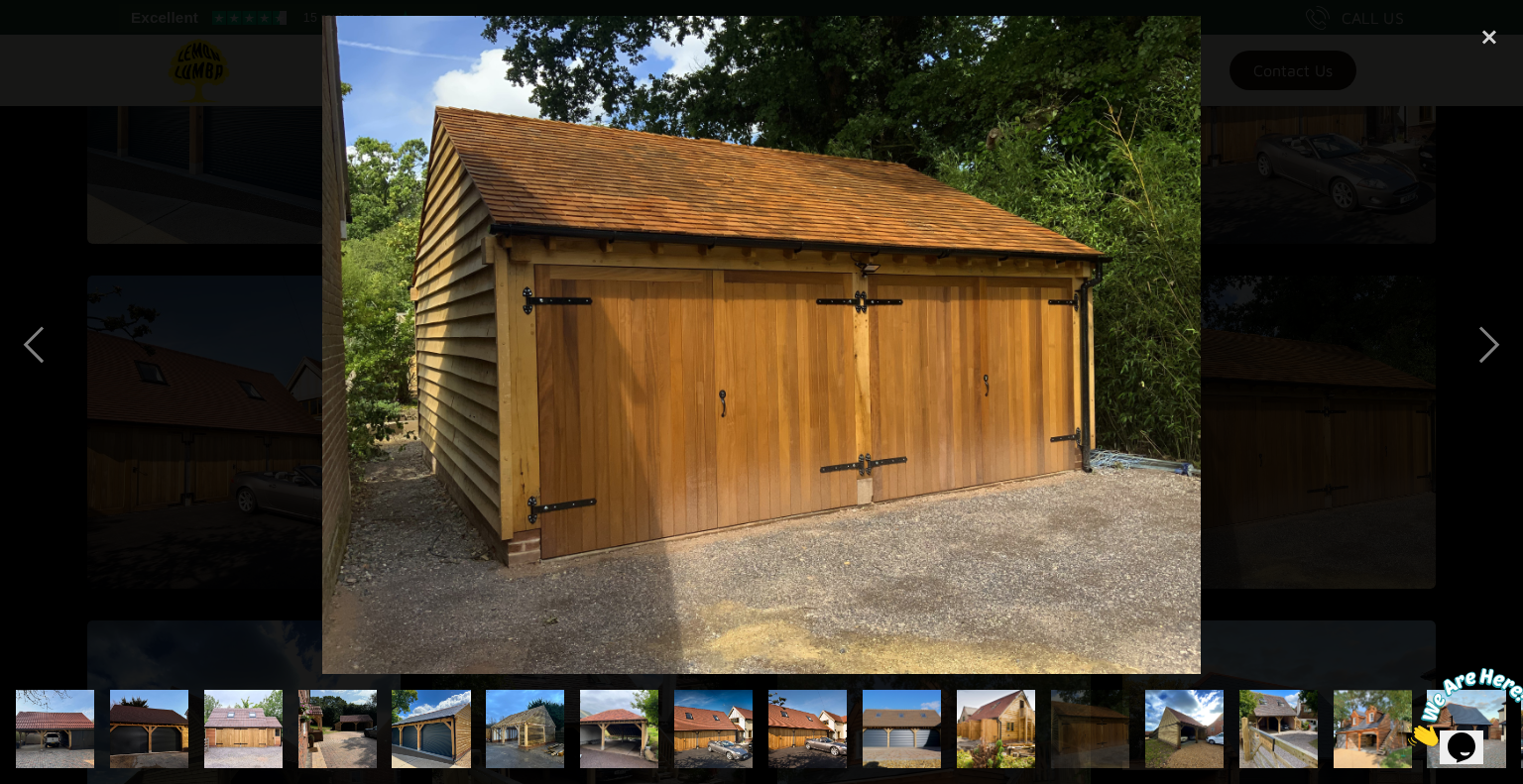 click at bounding box center (1489, 38) 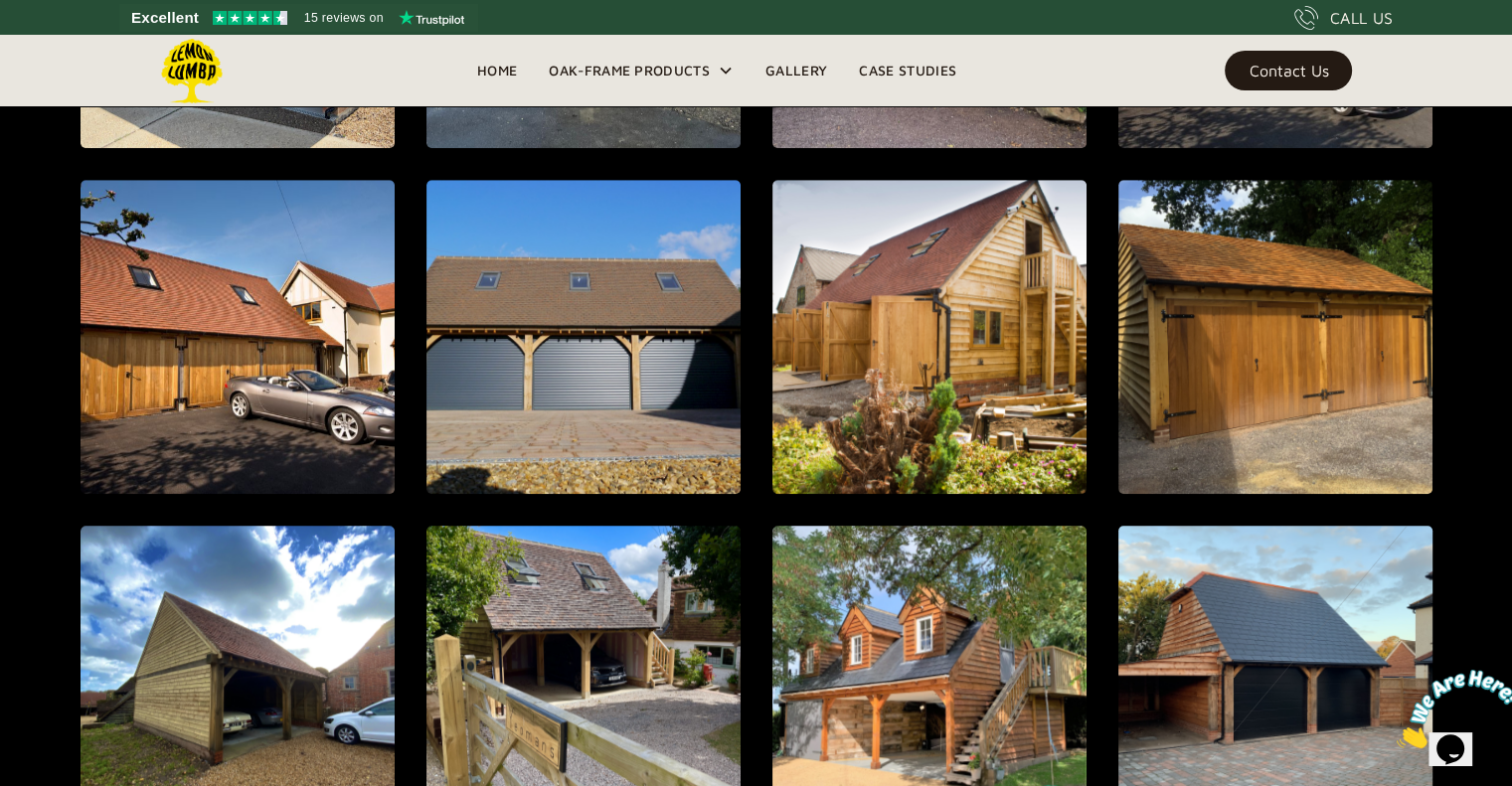 scroll, scrollTop: 1442, scrollLeft: 0, axis: vertical 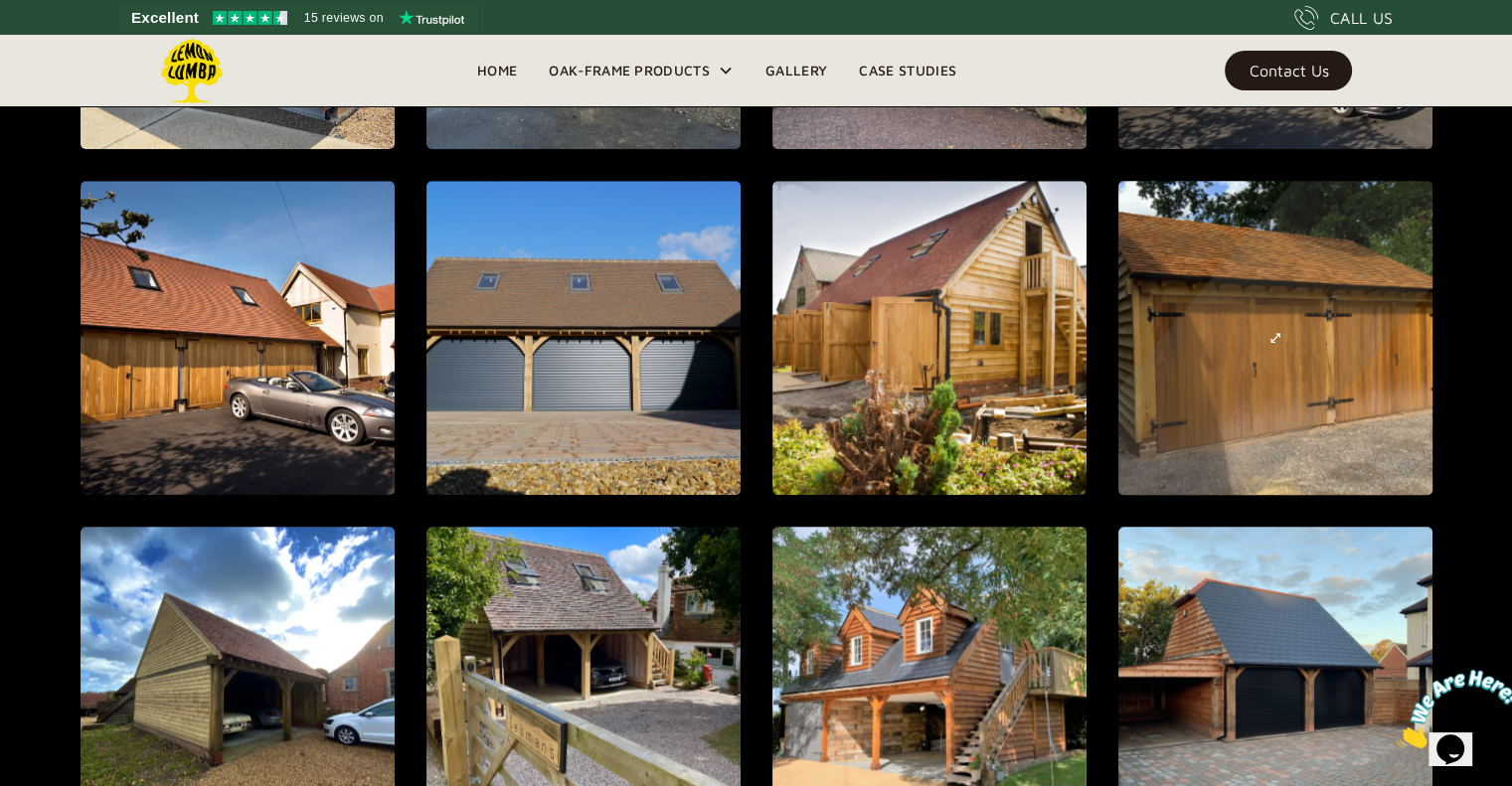 click at bounding box center (237, -354) 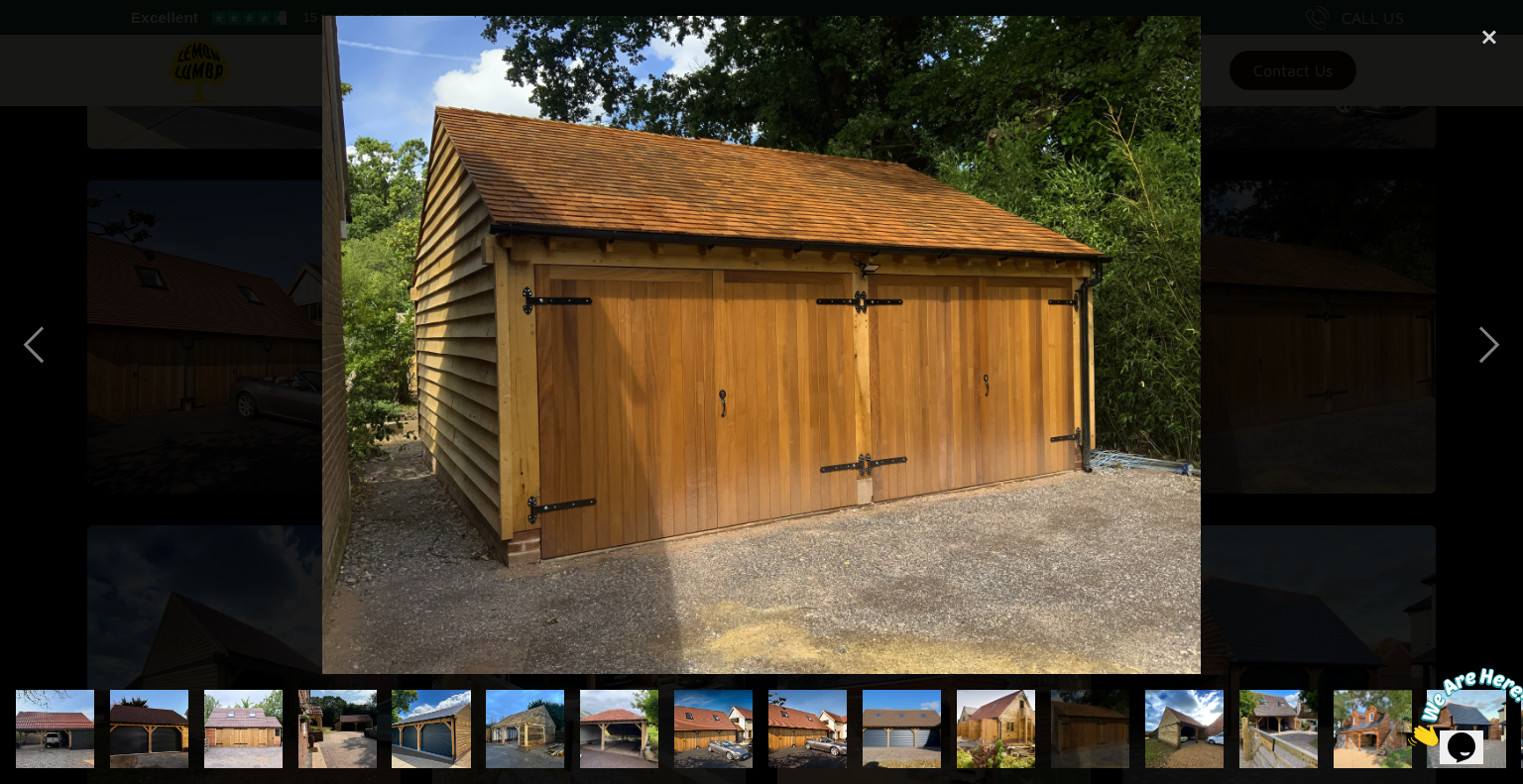 click at bounding box center (1489, 38) 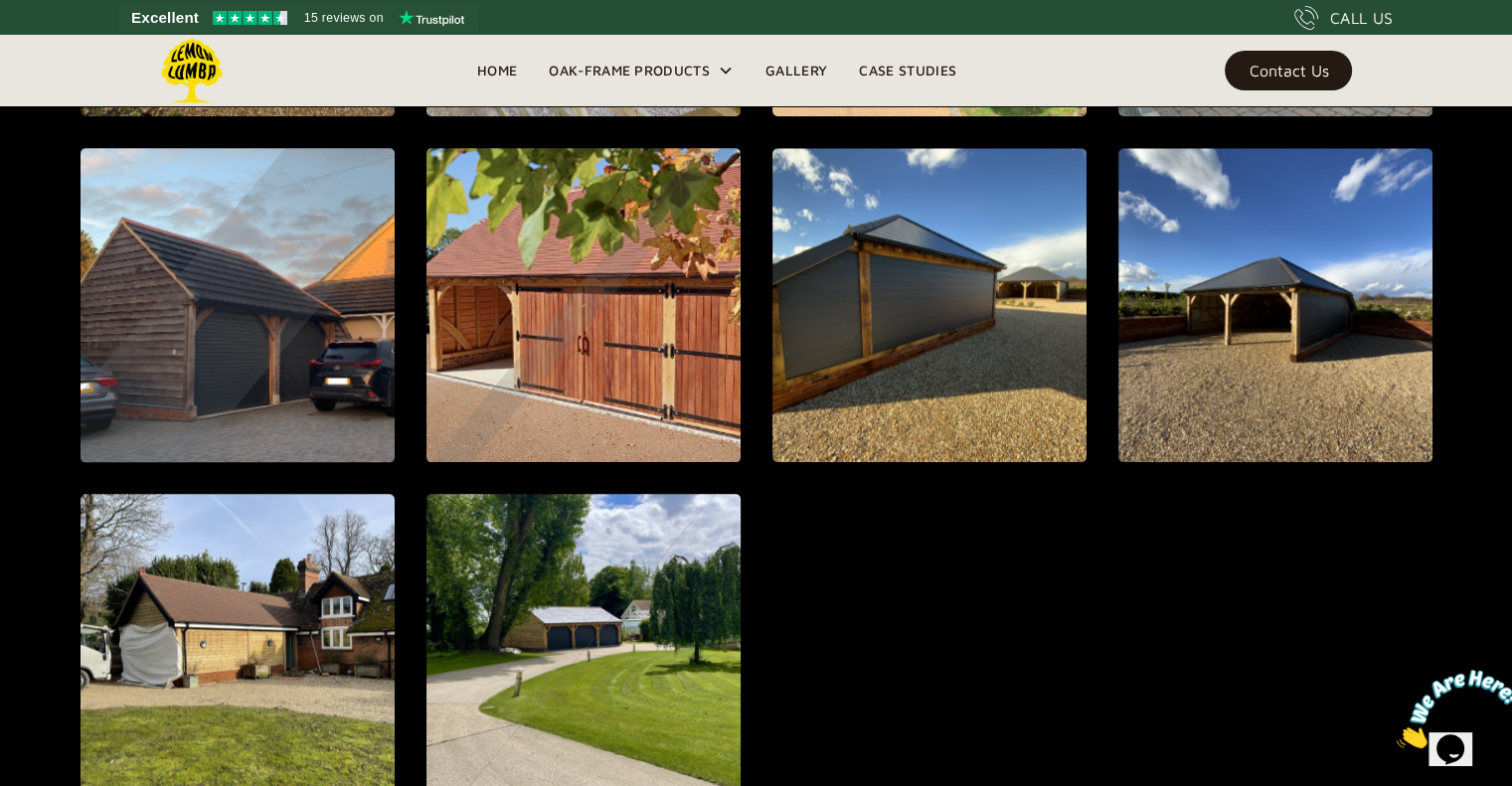 click at bounding box center (237, -1078) 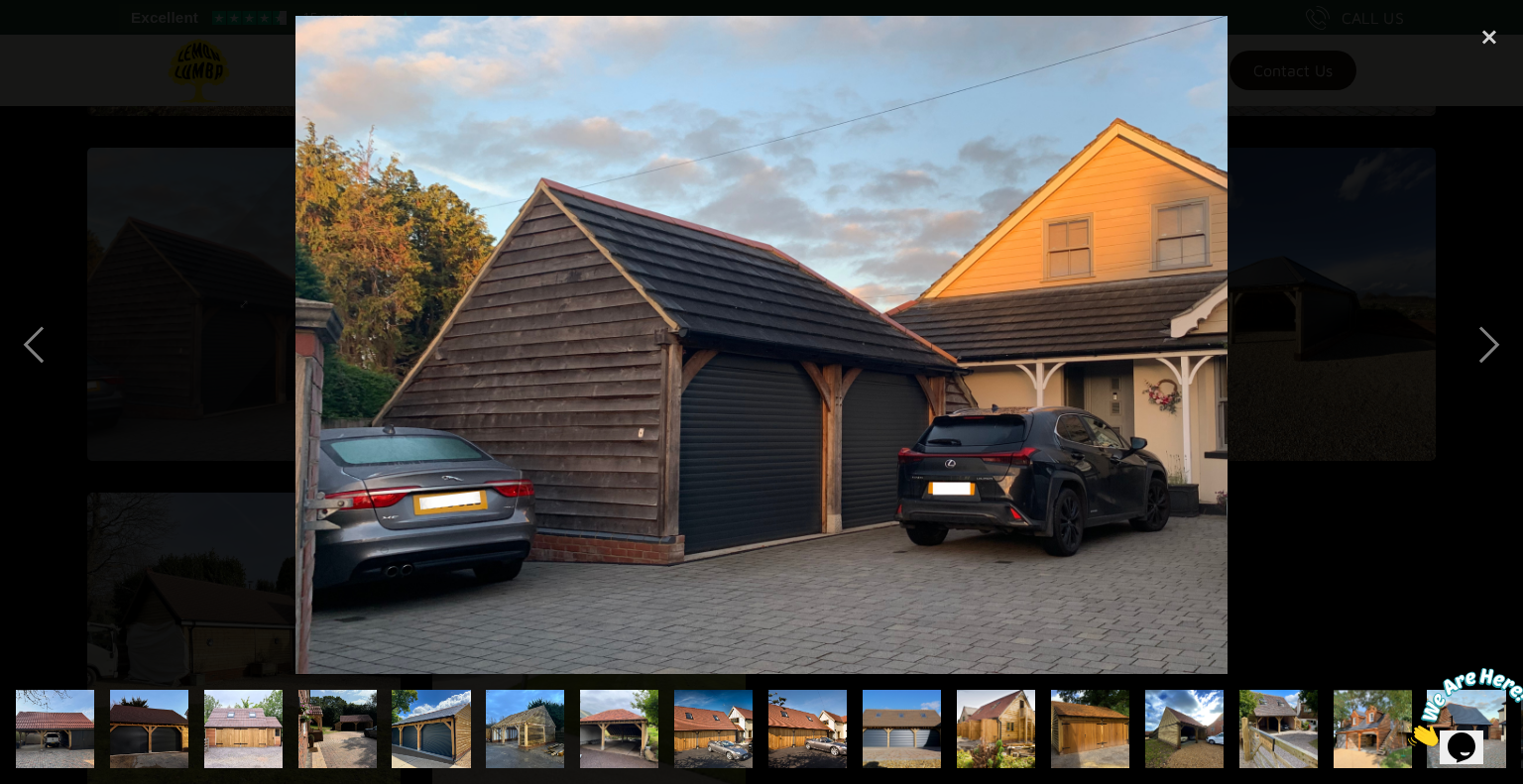 scroll, scrollTop: 2160, scrollLeft: 0, axis: vertical 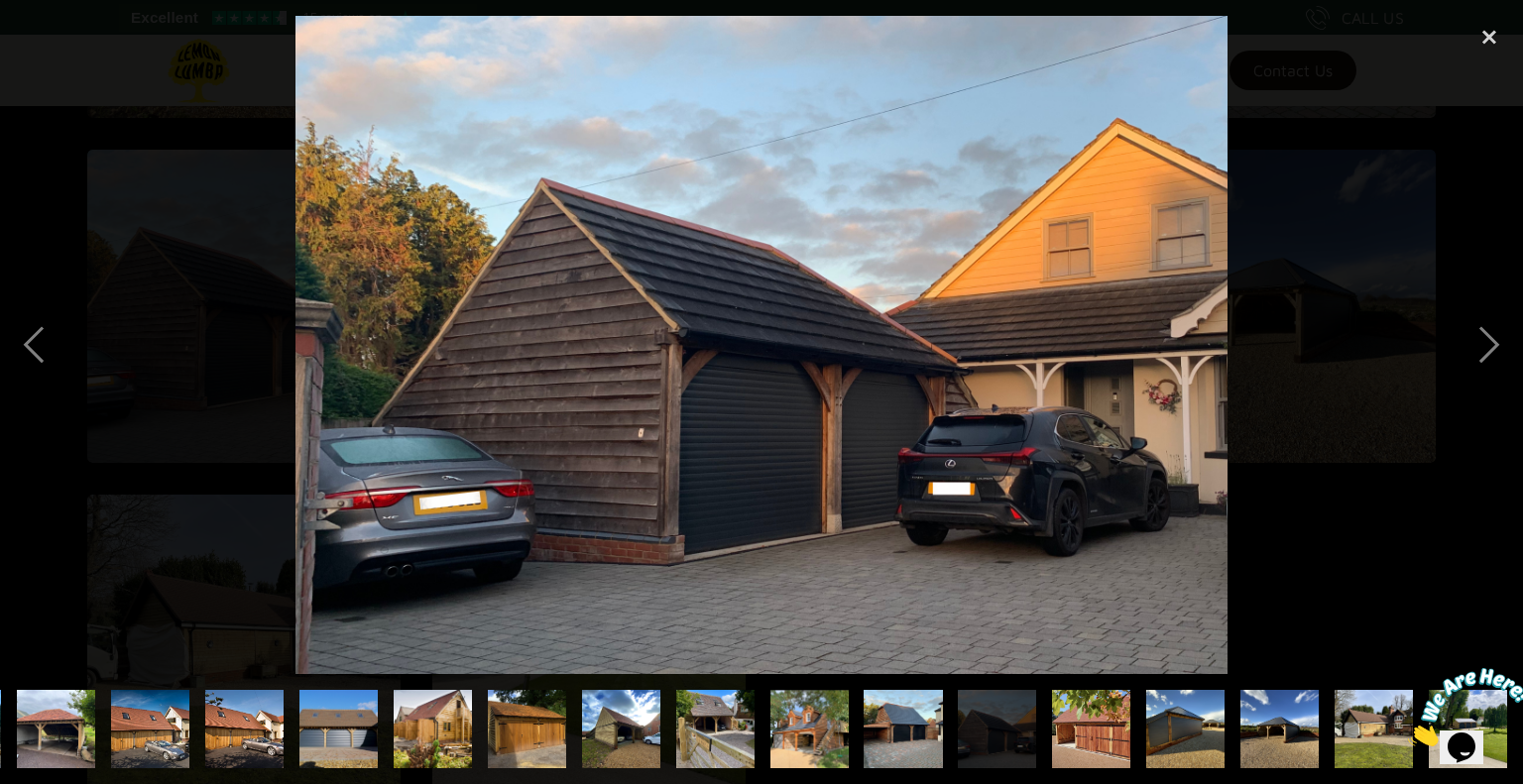 click at bounding box center (1489, 38) 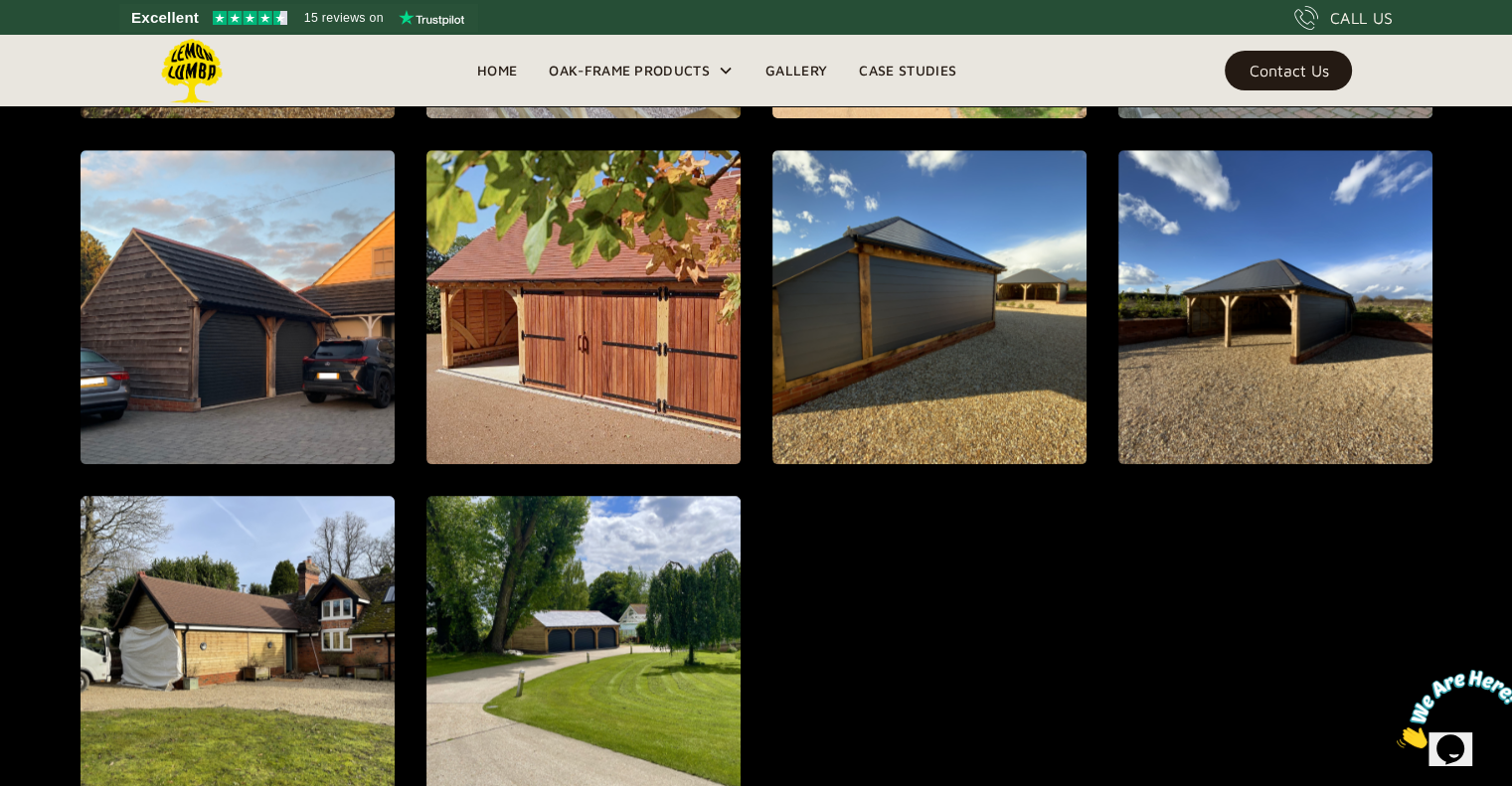 scroll, scrollTop: 0, scrollLeft: 0, axis: both 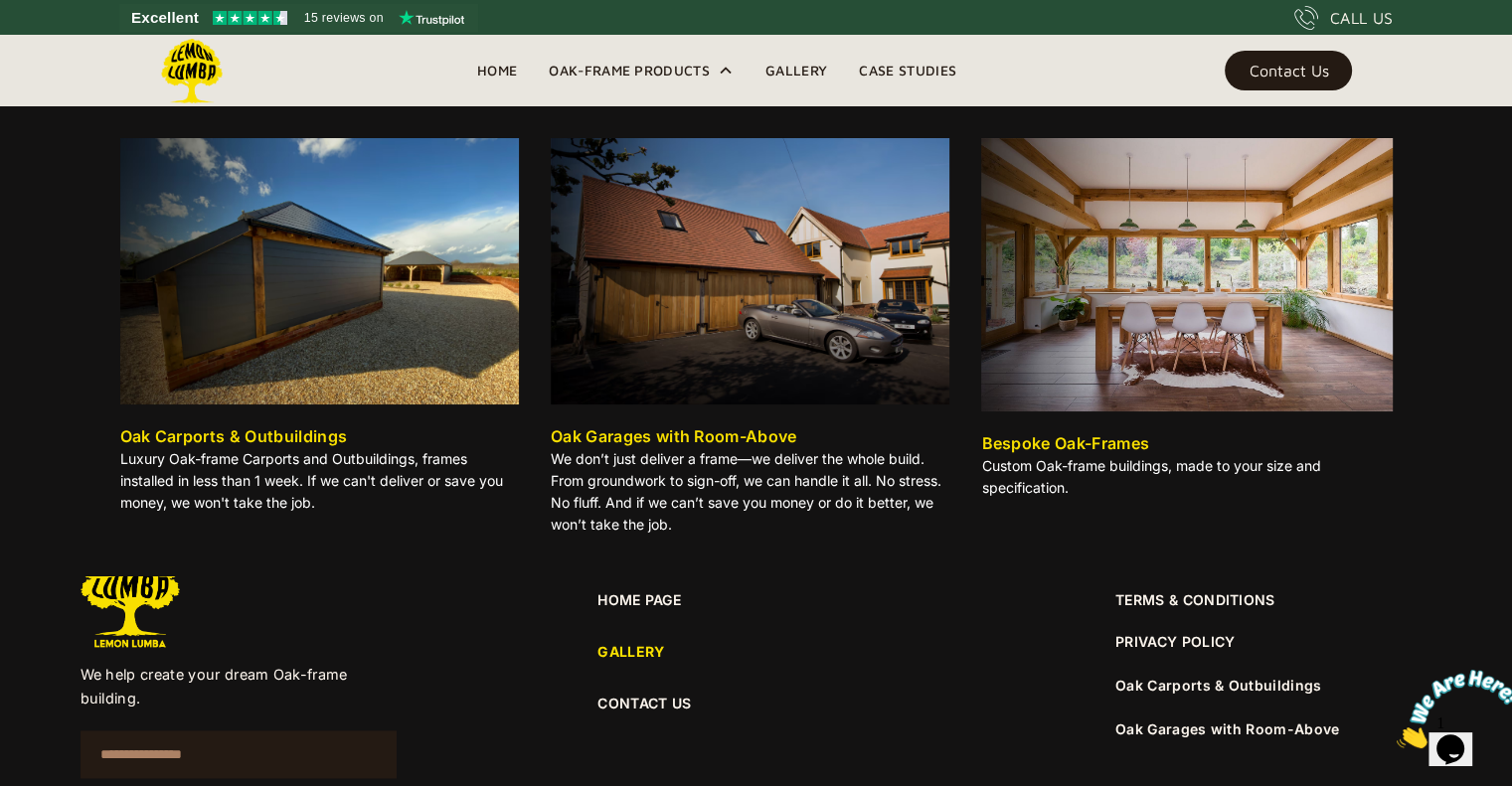 click on "Oak-Frame Products" at bounding box center (629, 71) 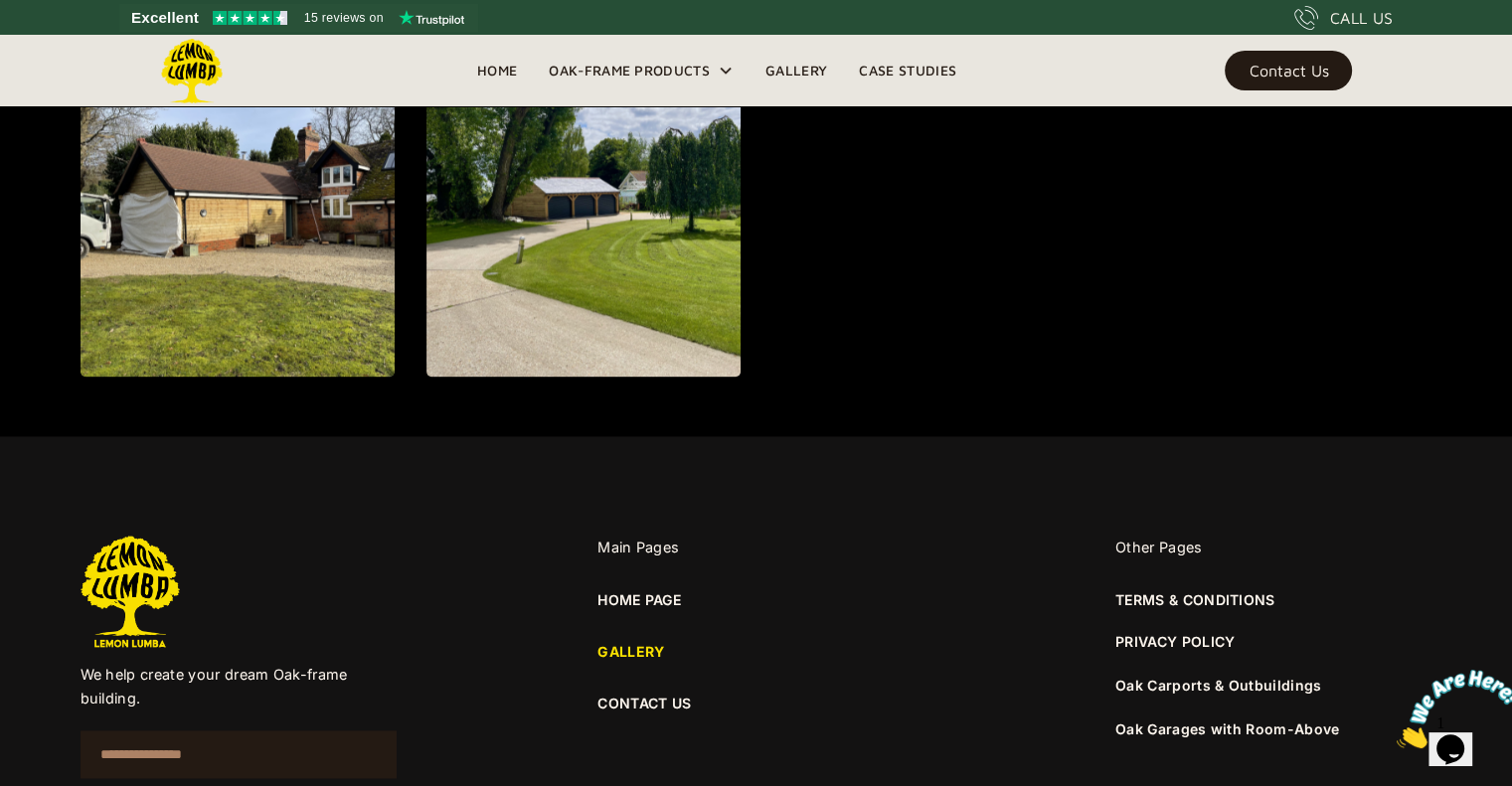 click on "Contact Us" at bounding box center [1288, 71] 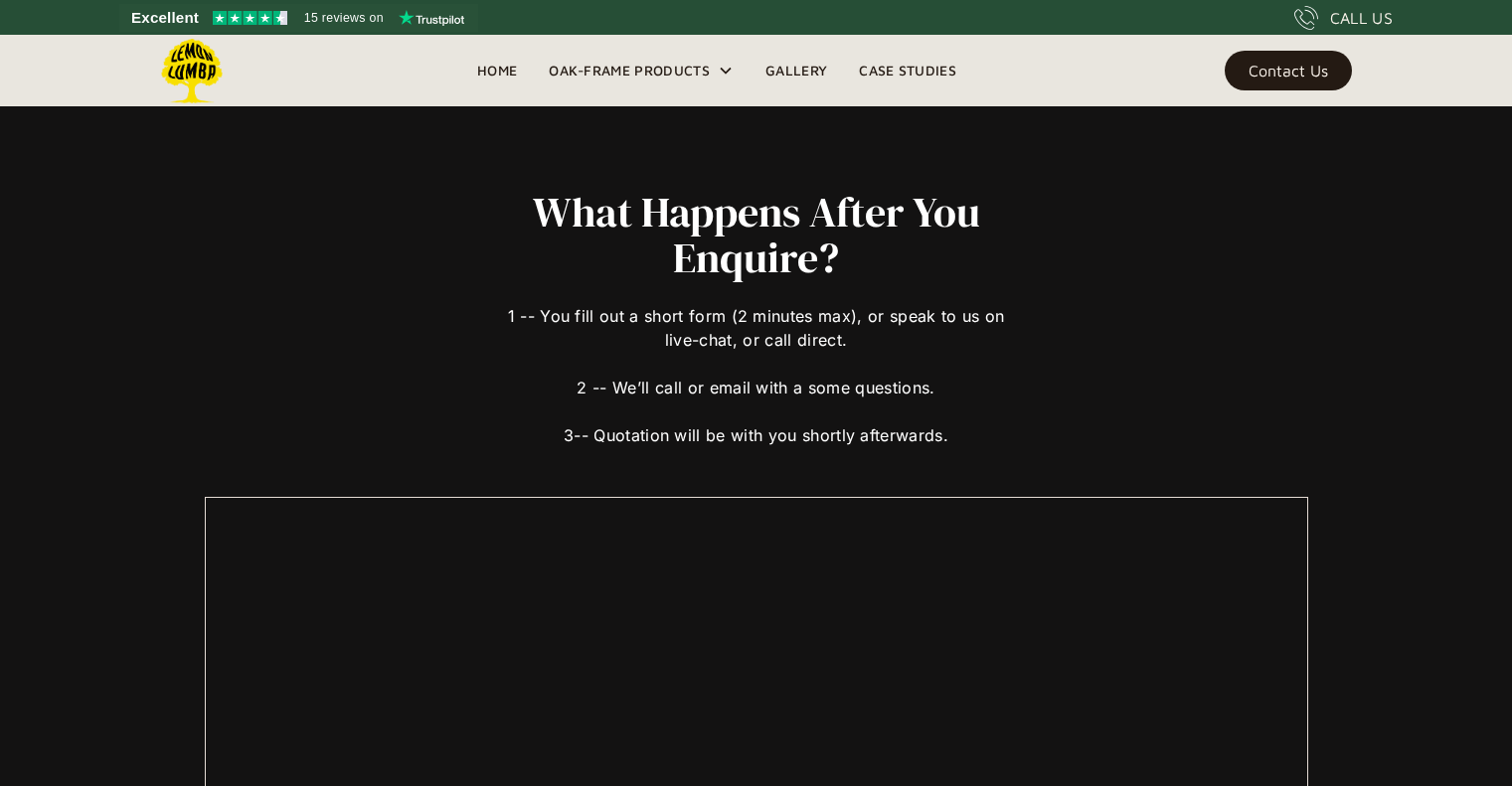 scroll, scrollTop: 0, scrollLeft: 0, axis: both 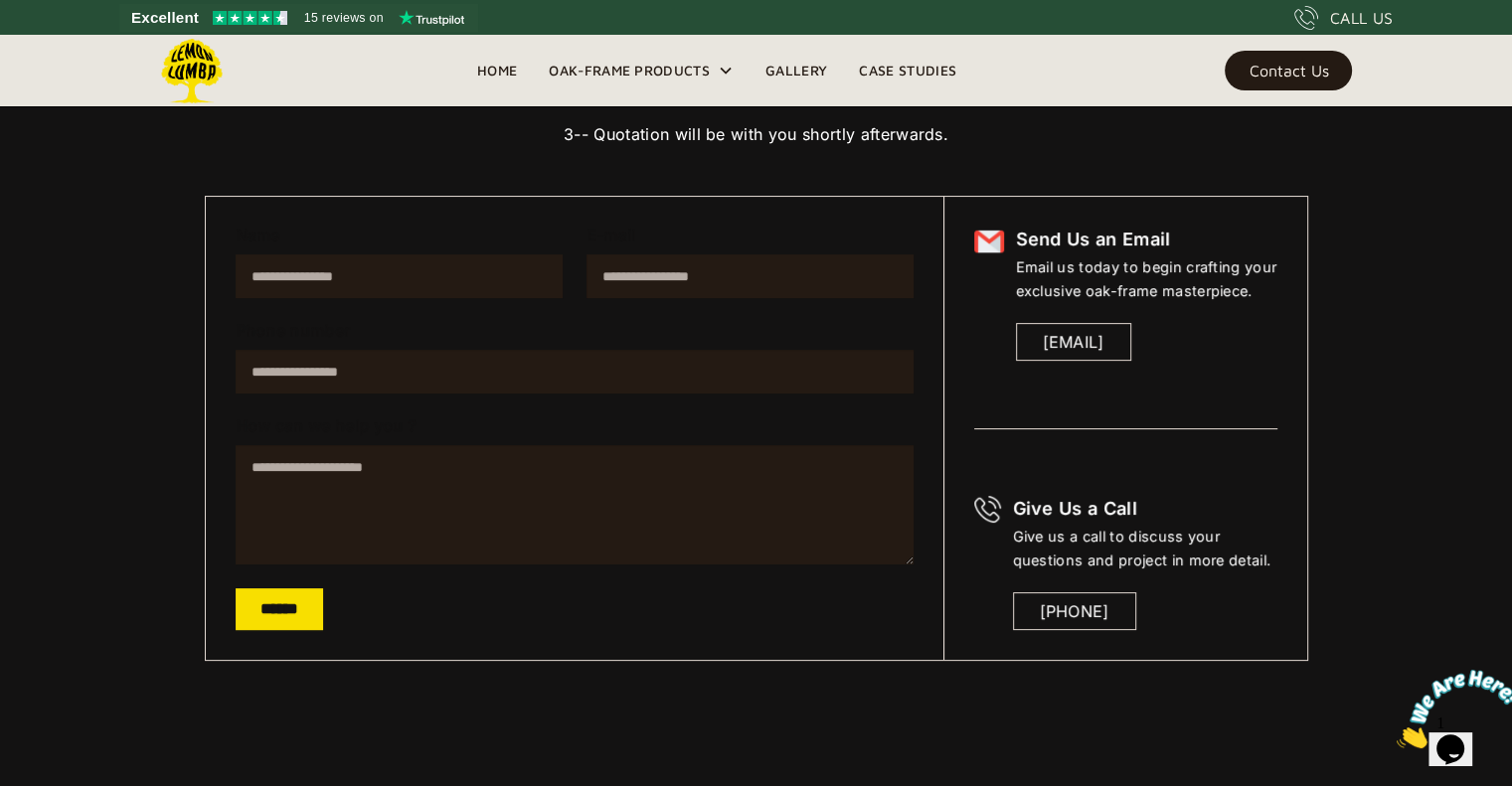 click on "Name" at bounding box center (399, 276) 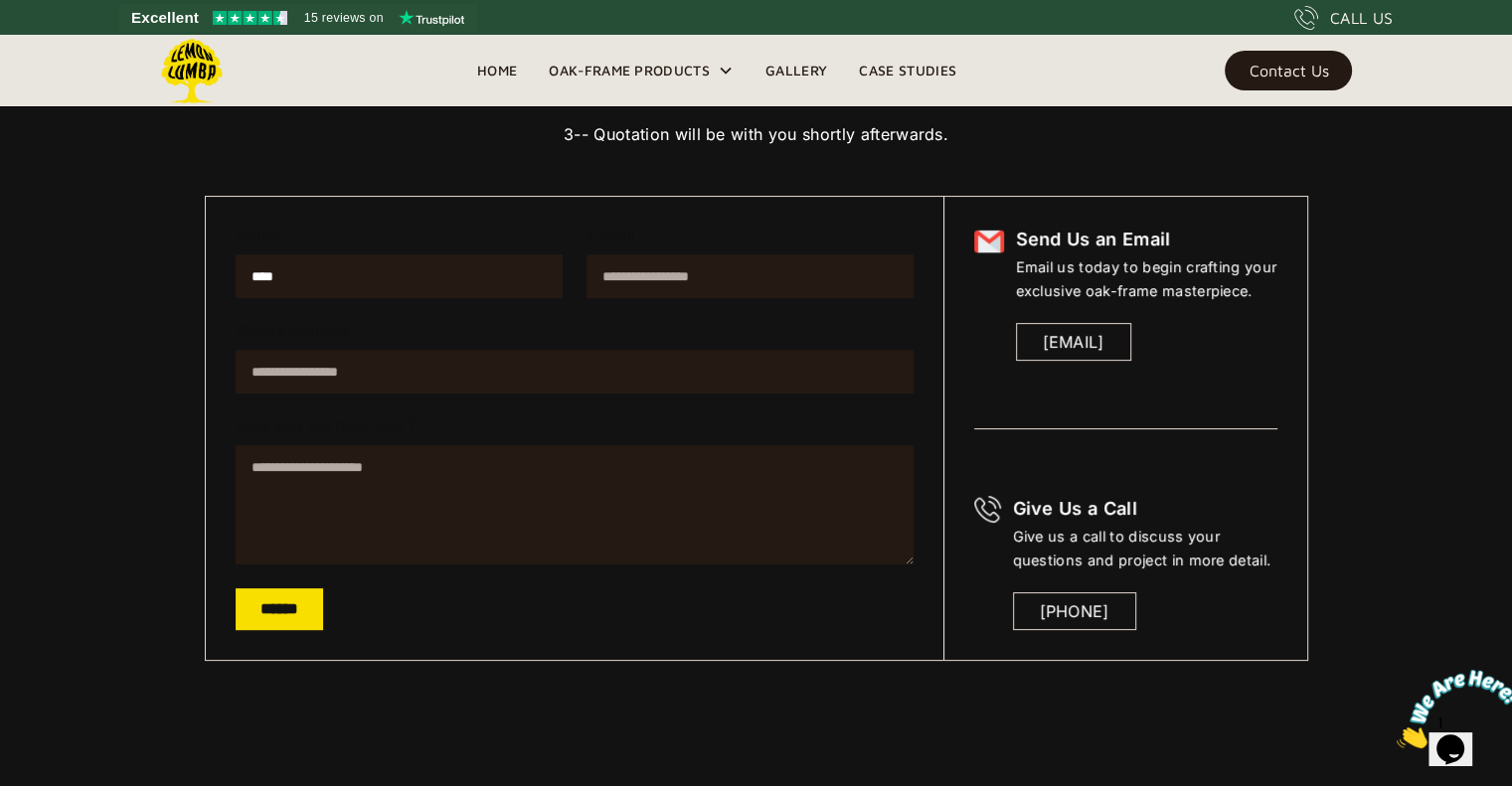 type on "**********" 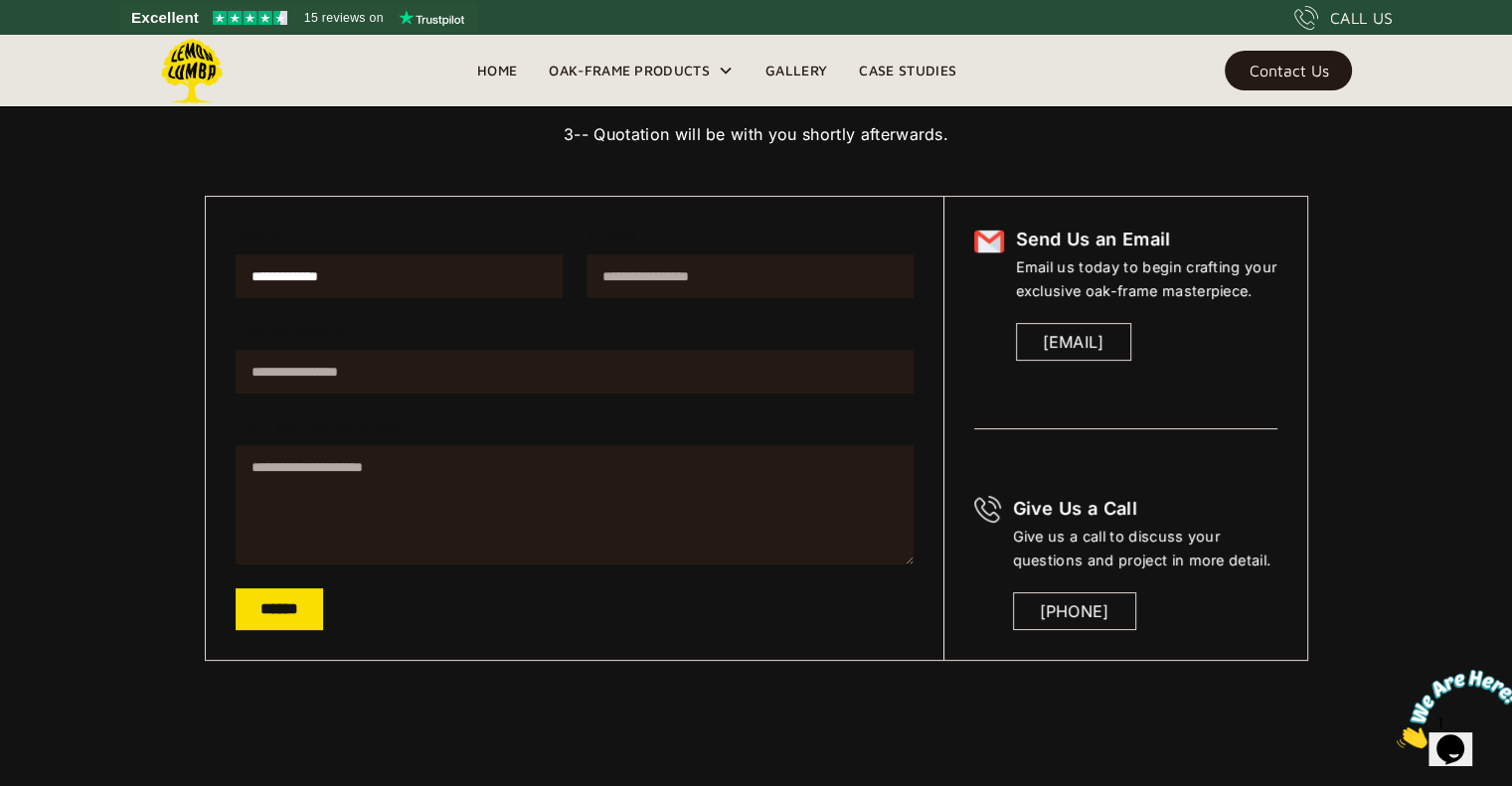 click on "E-mail" at bounding box center [750, 276] 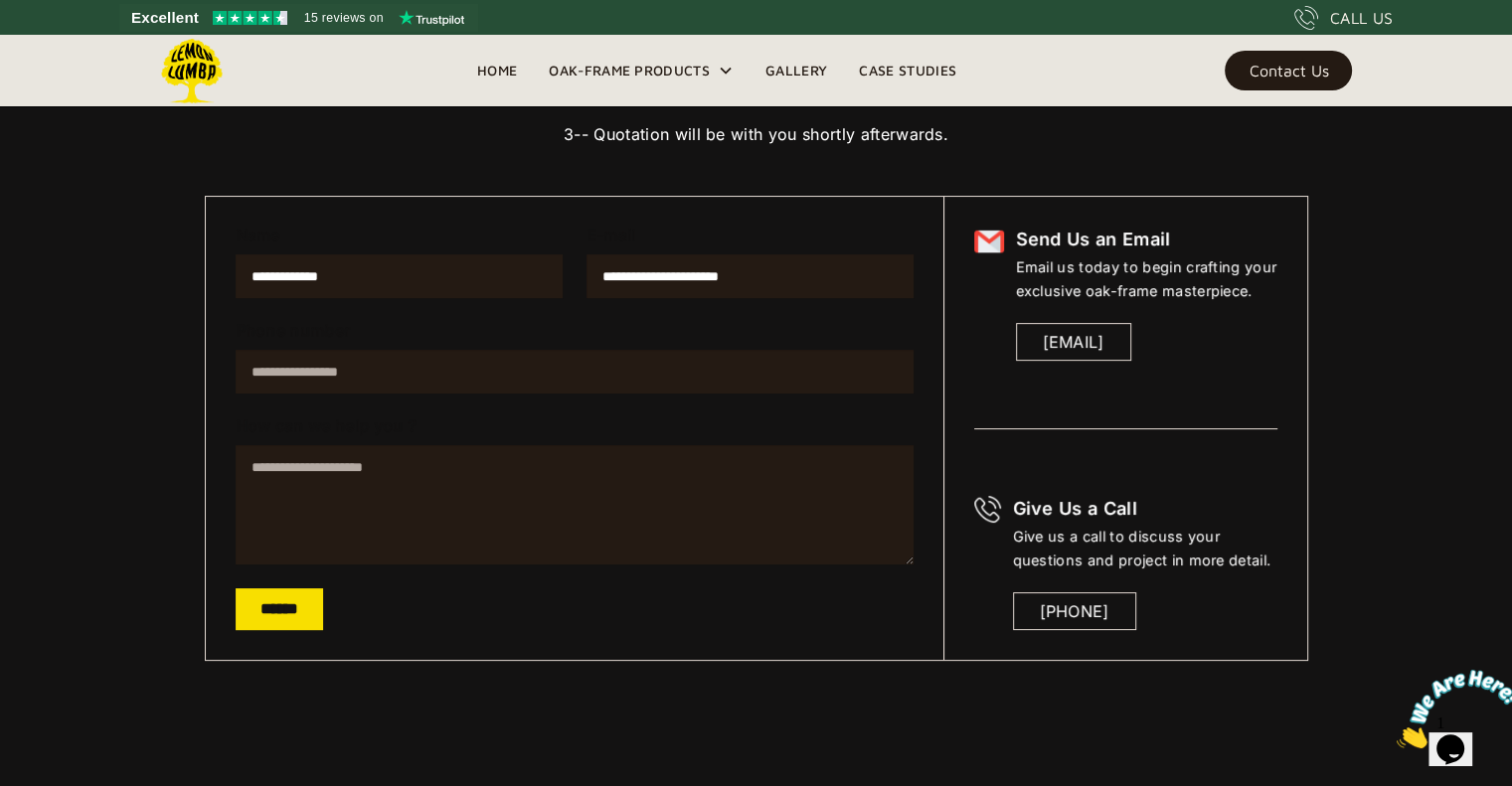 click on "Phone number" at bounding box center [575, 372] 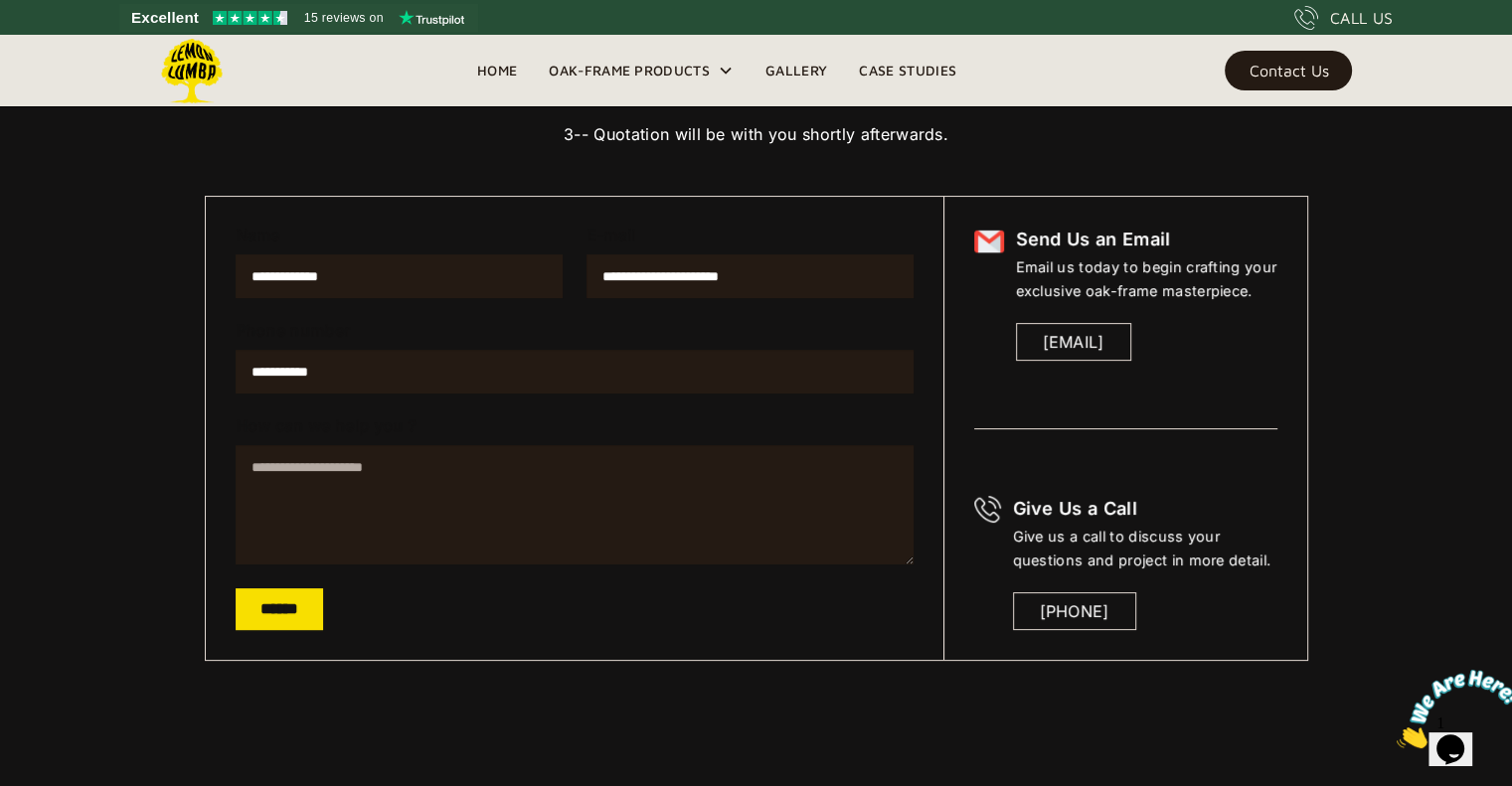 type on "**********" 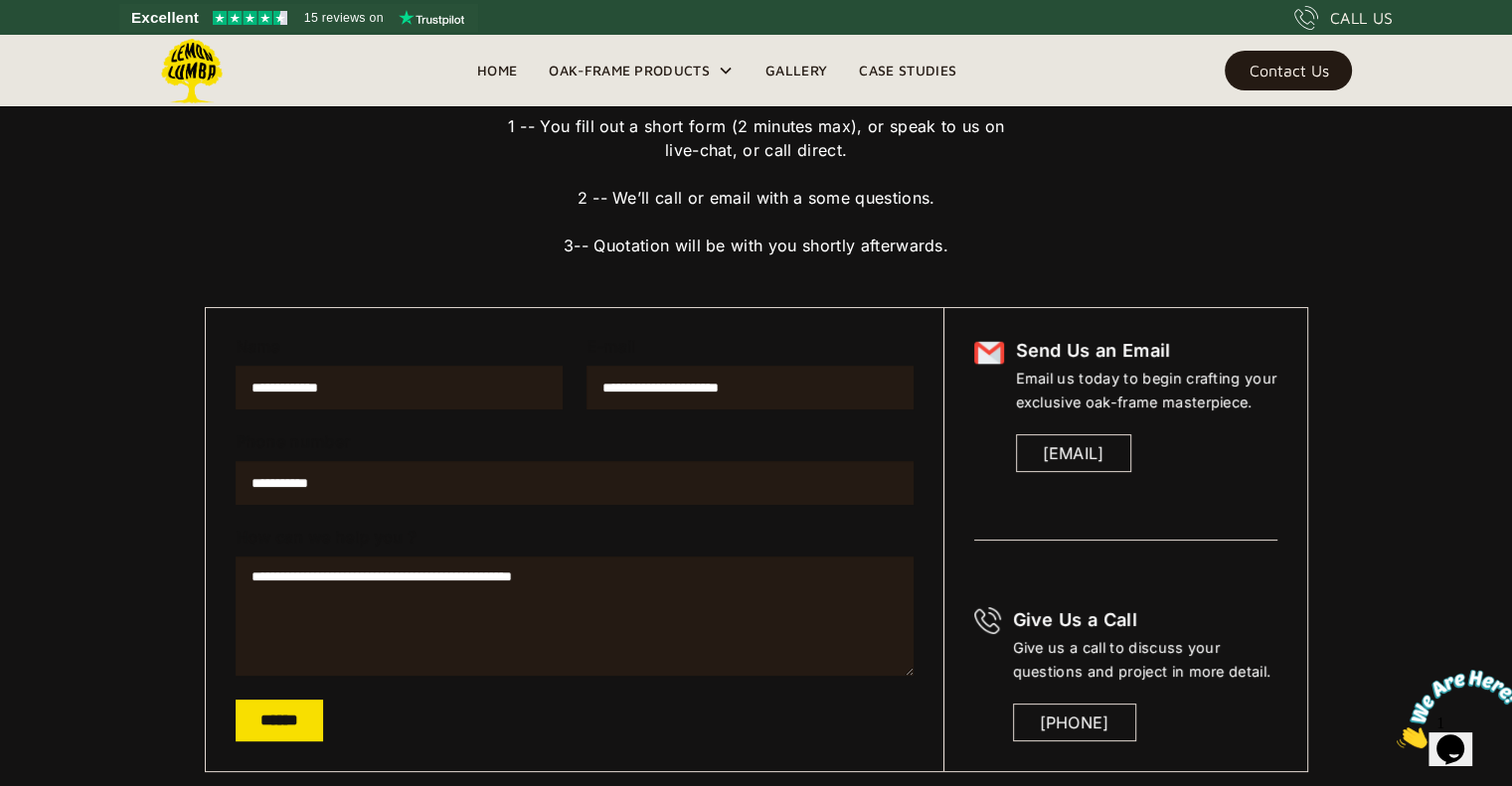 scroll, scrollTop: 189, scrollLeft: 0, axis: vertical 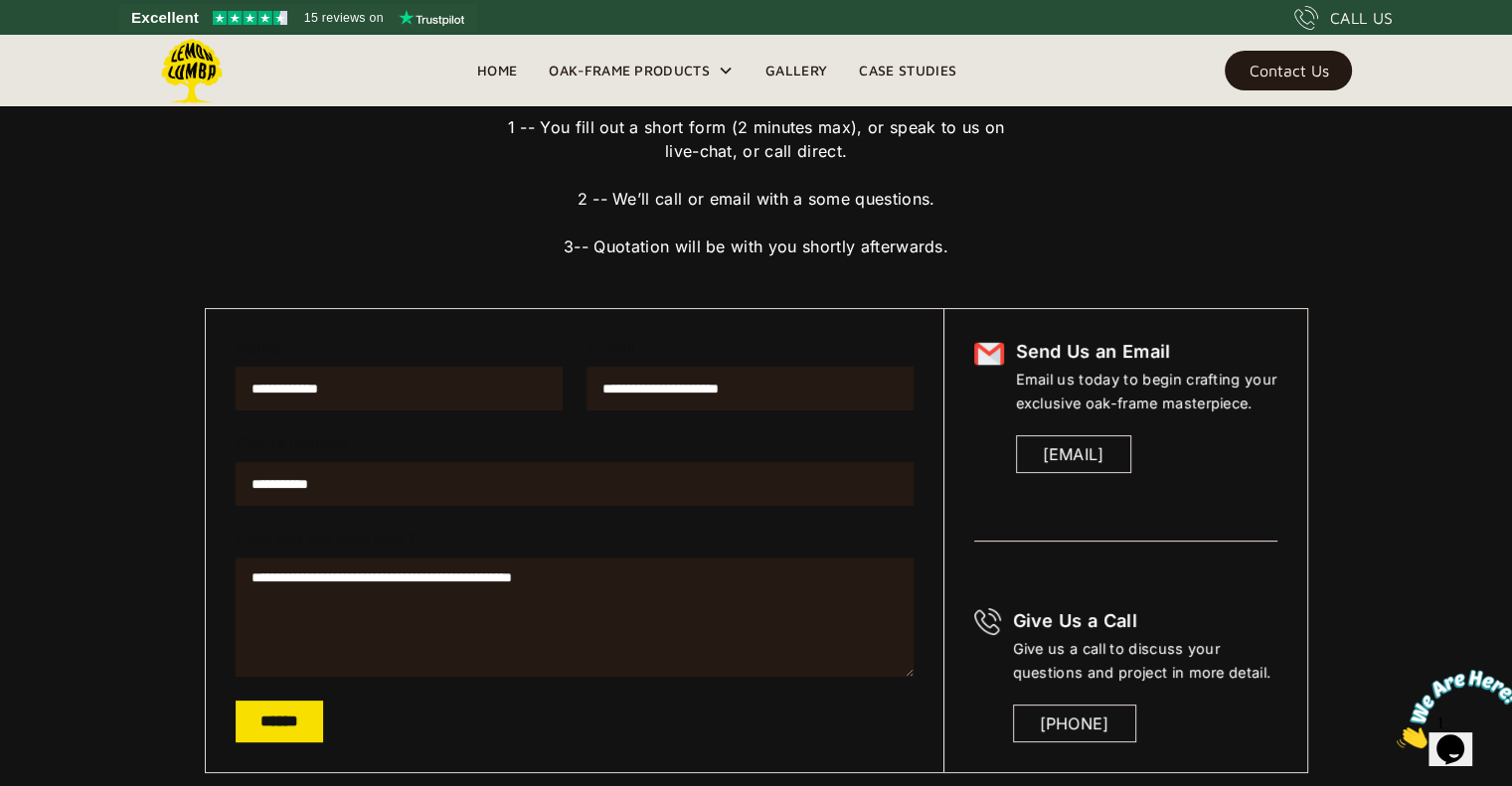 type on "**********" 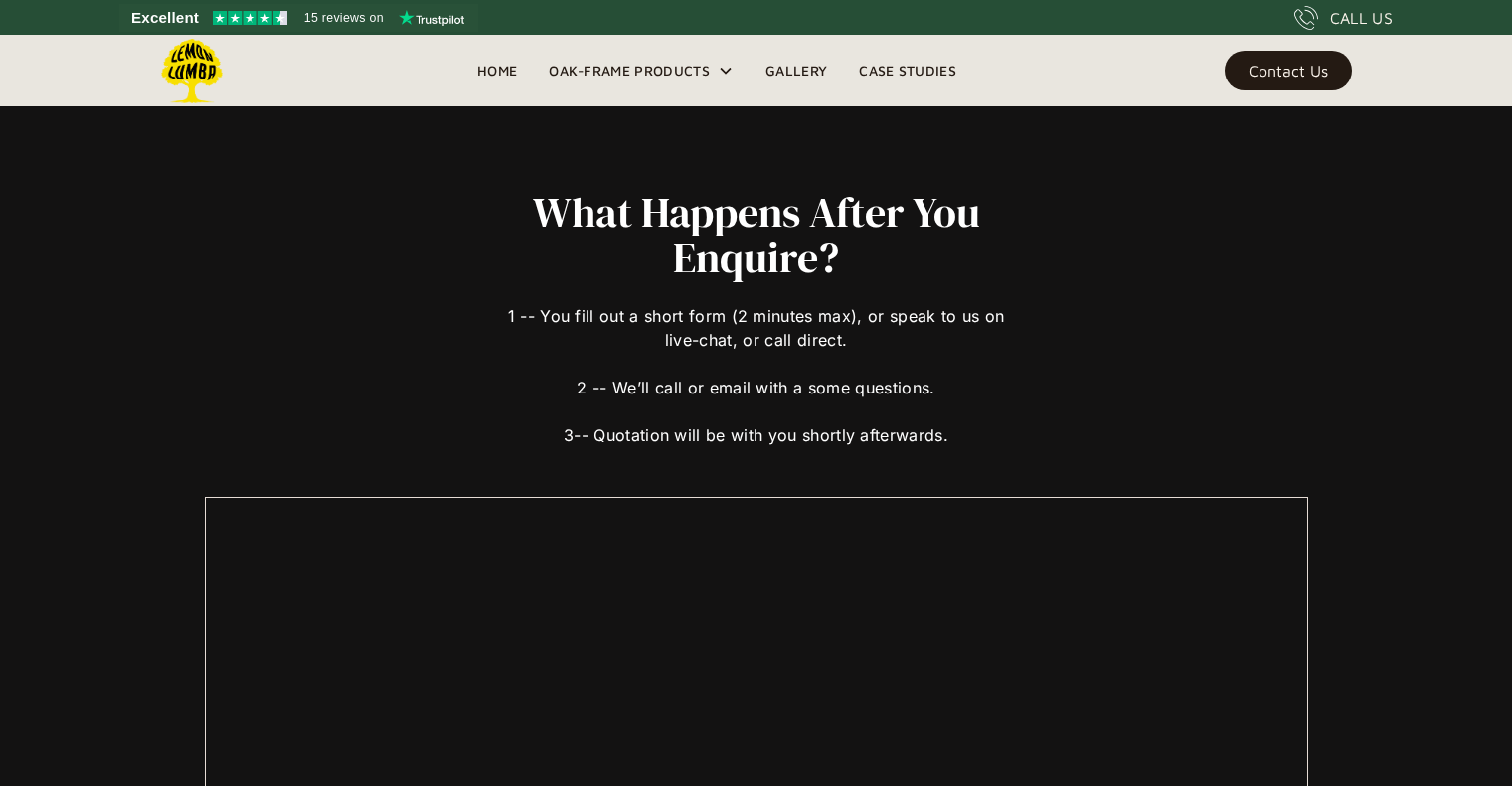 scroll, scrollTop: 0, scrollLeft: 0, axis: both 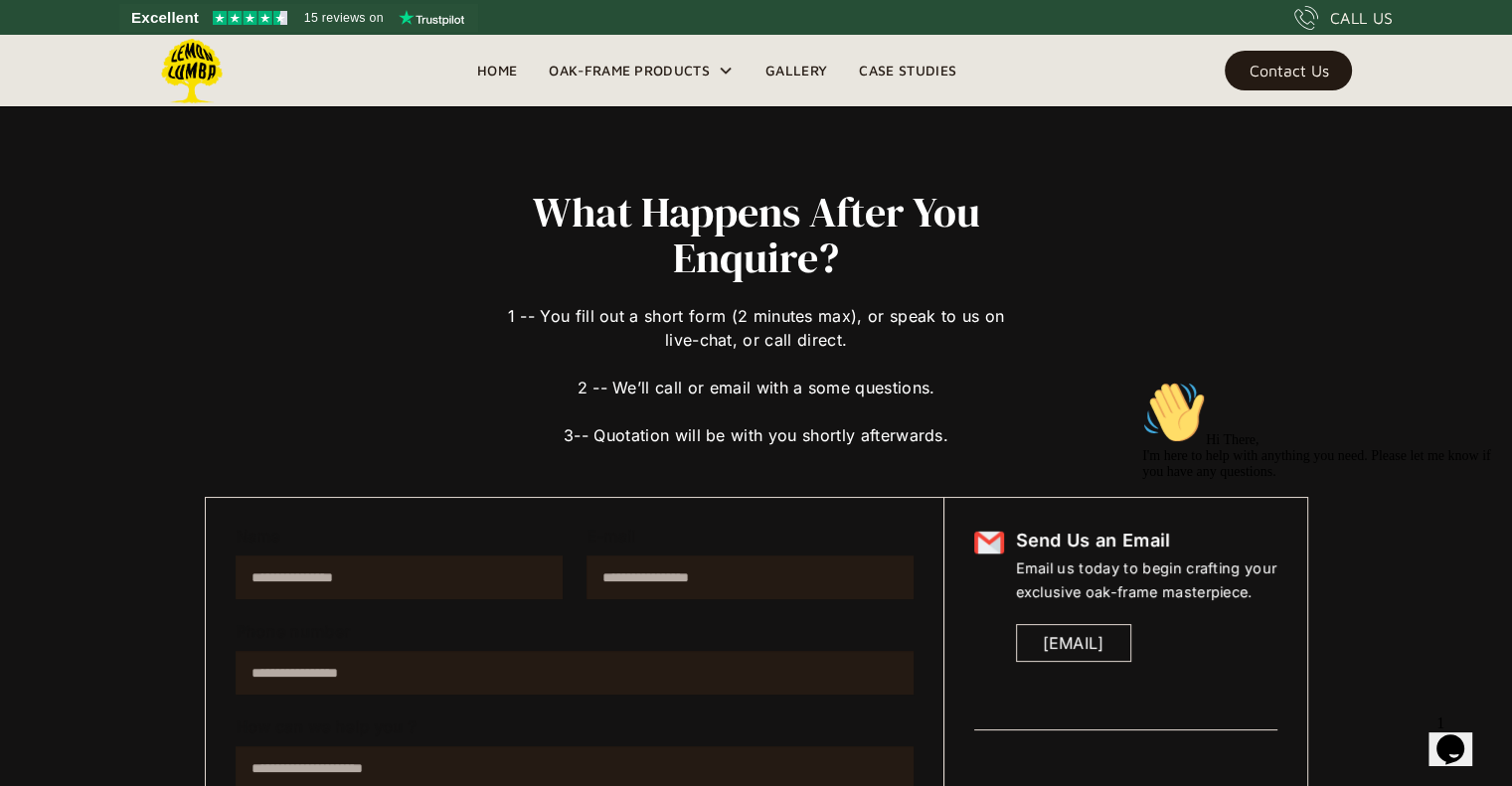 click at bounding box center [192, 71] 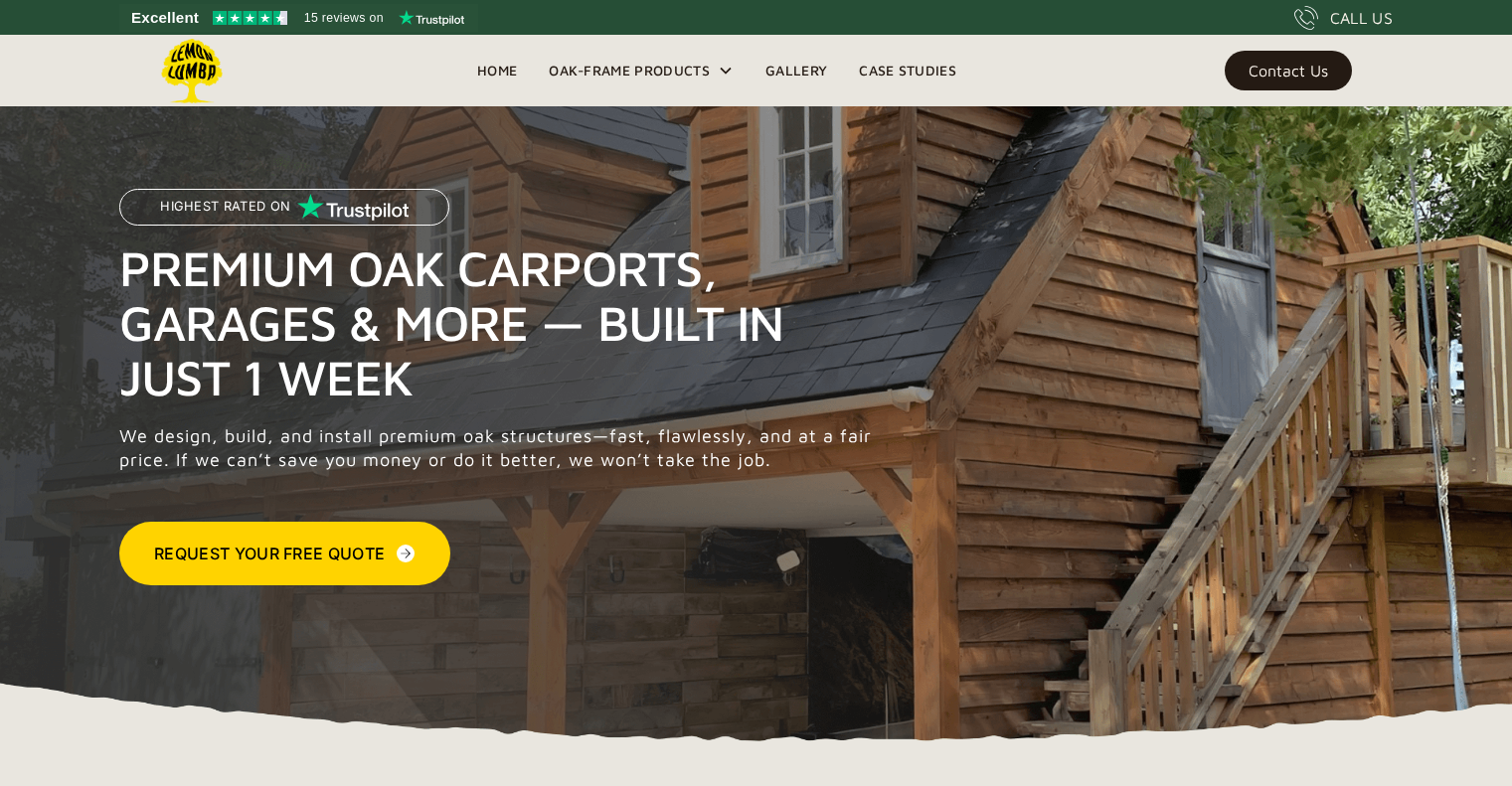 scroll, scrollTop: 0, scrollLeft: 0, axis: both 